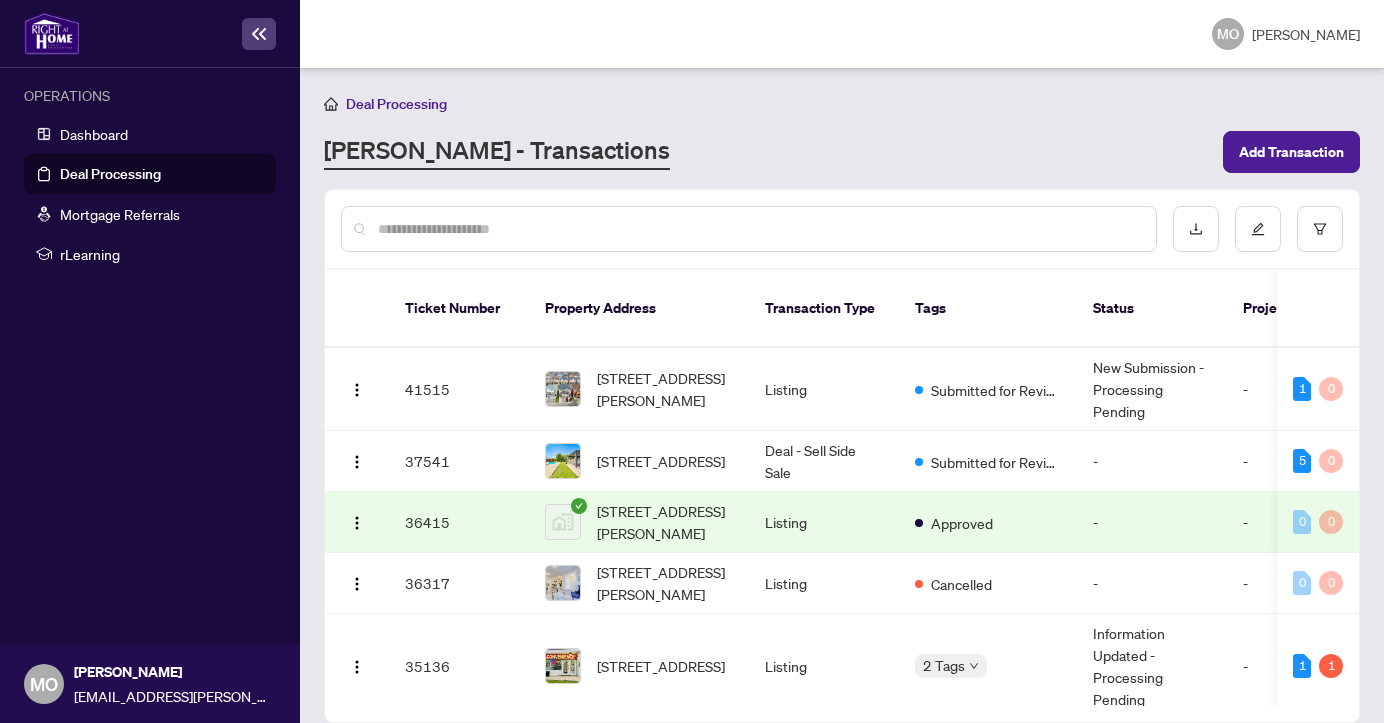 scroll, scrollTop: 0, scrollLeft: 0, axis: both 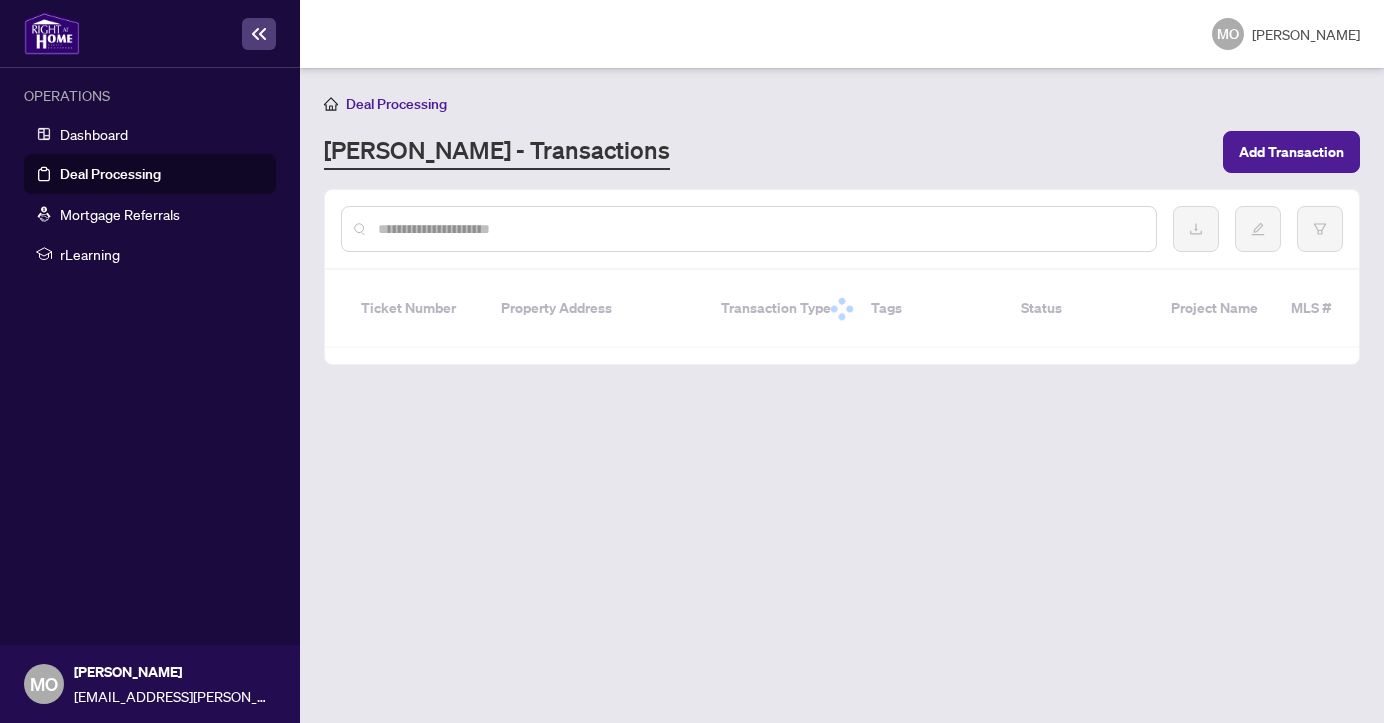 click on "Deal Processing" at bounding box center [110, 174] 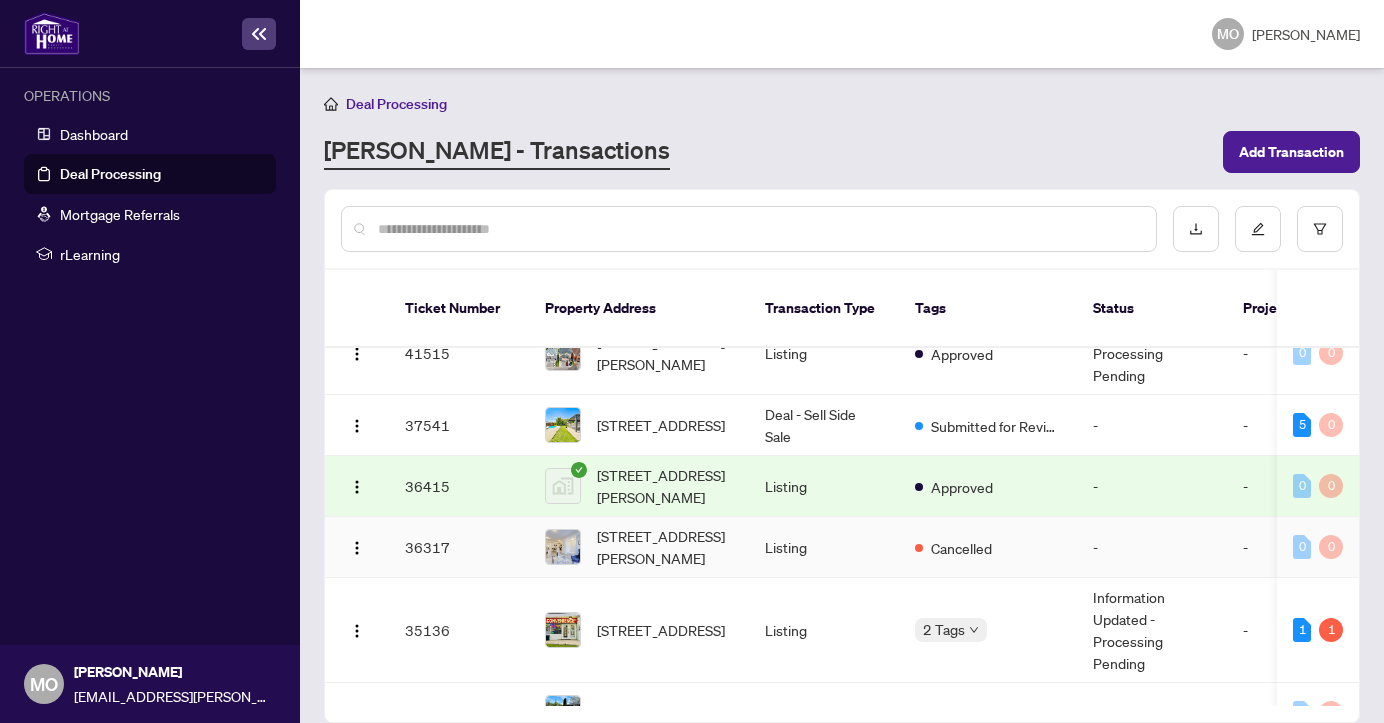 scroll, scrollTop: 37, scrollLeft: 0, axis: vertical 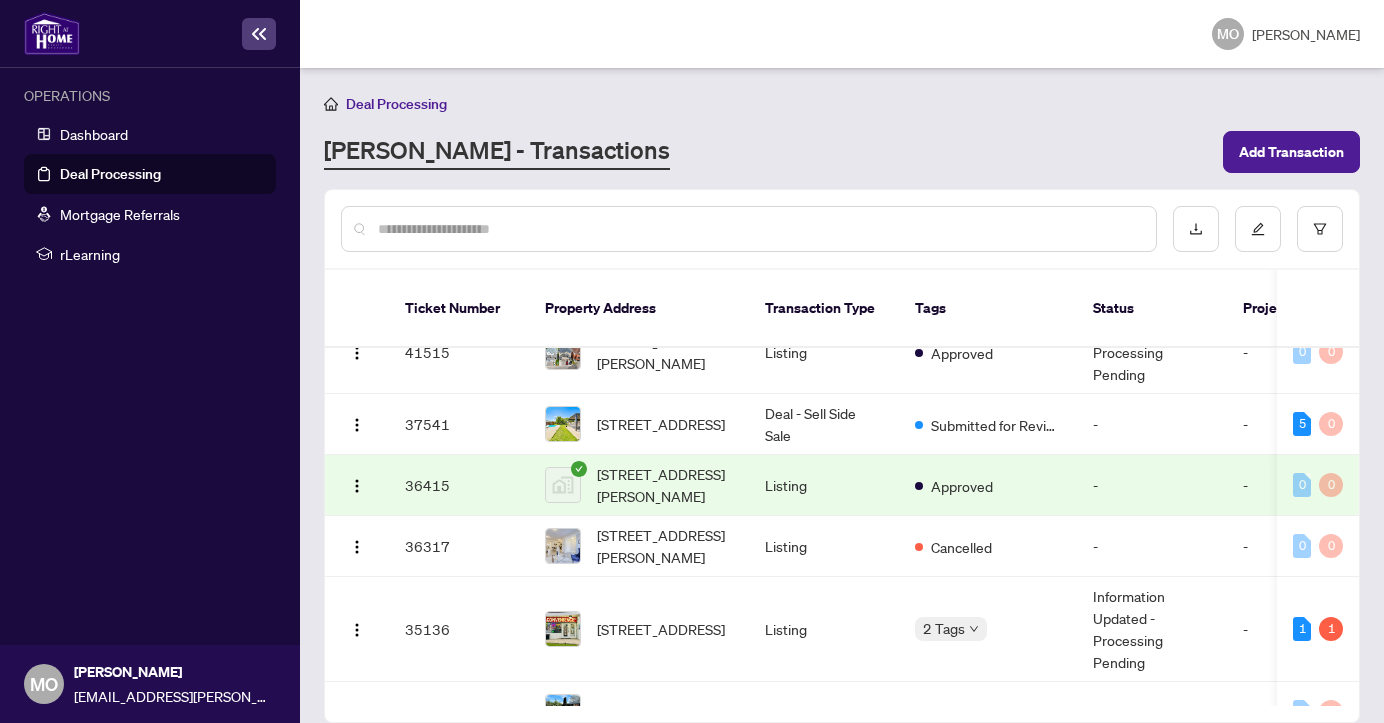click at bounding box center (759, 229) 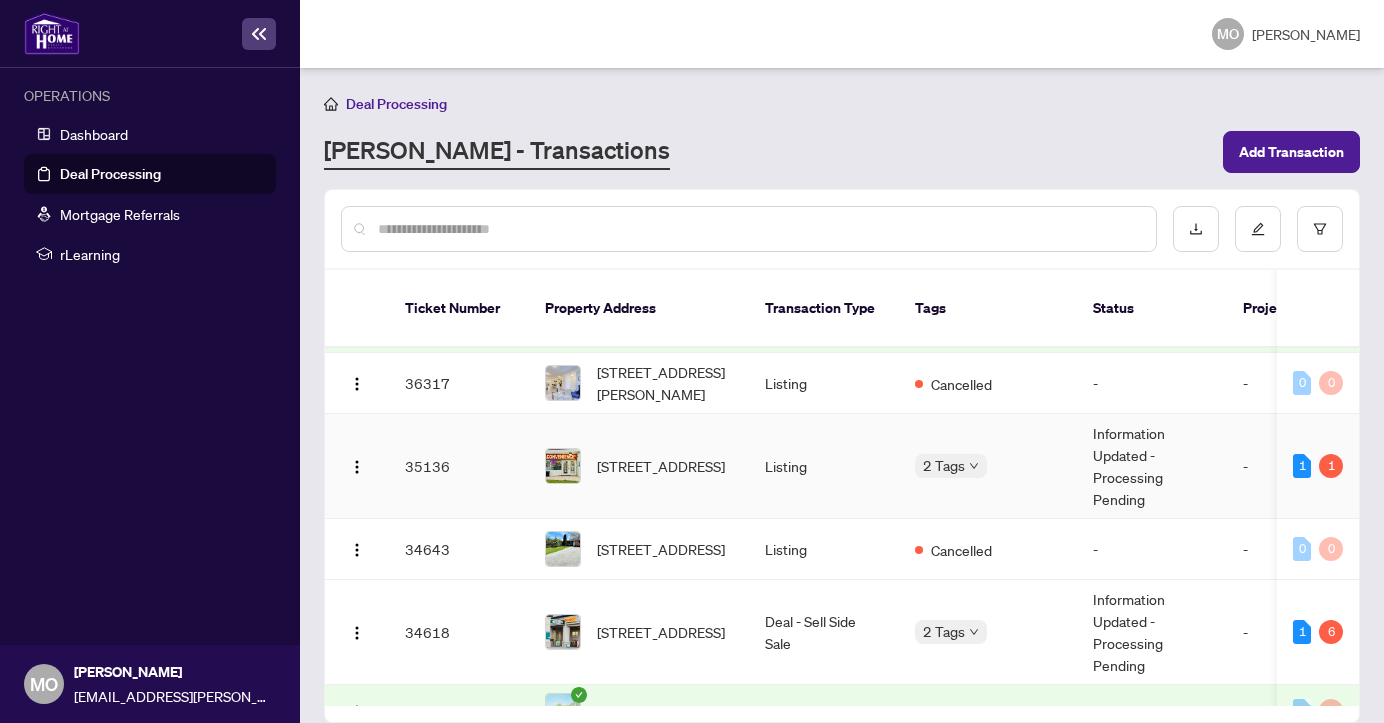 scroll, scrollTop: 202, scrollLeft: 0, axis: vertical 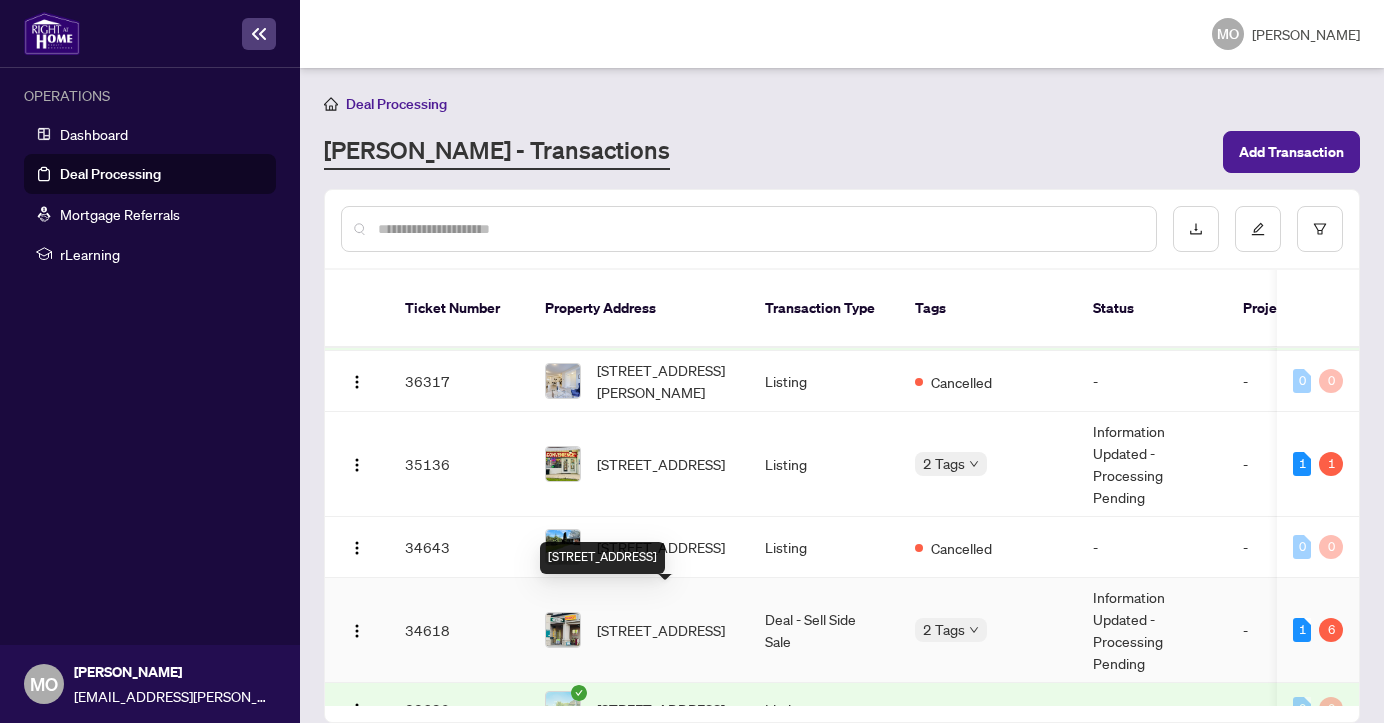 click on "[STREET_ADDRESS]" at bounding box center (661, 630) 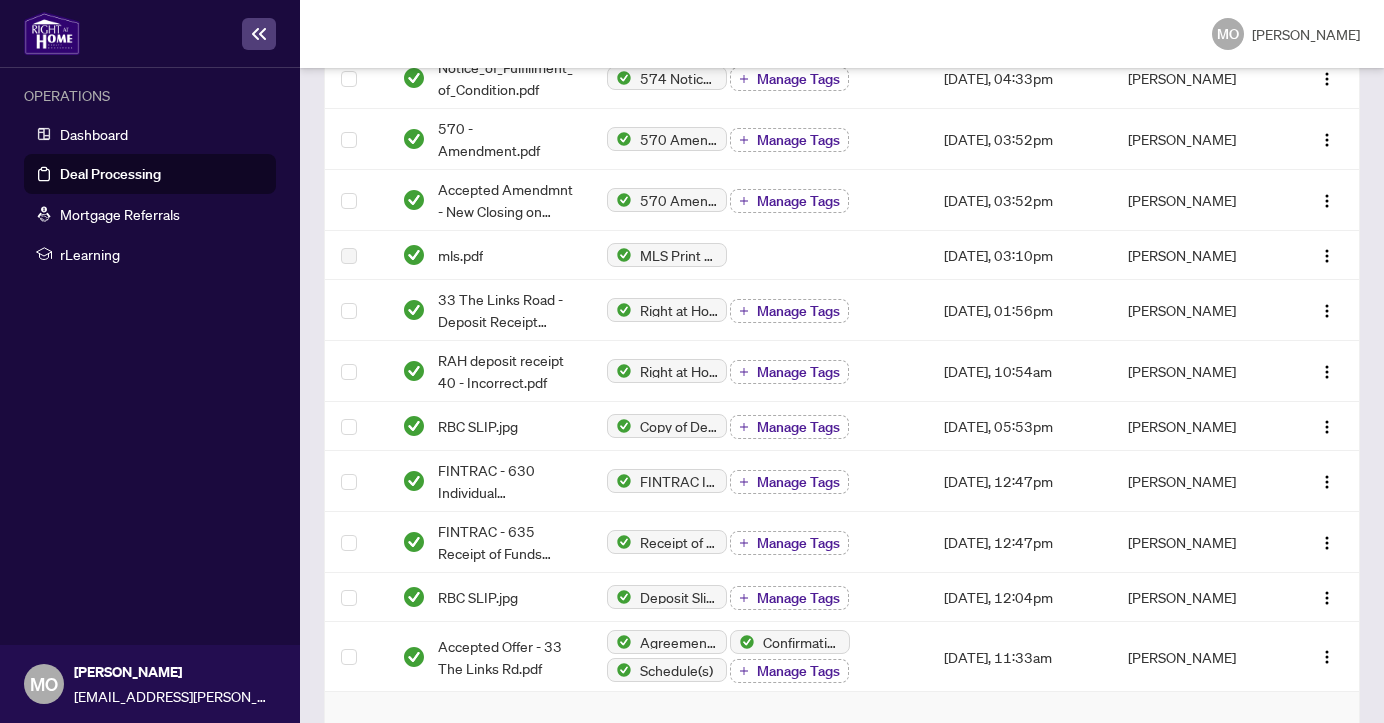 scroll, scrollTop: 890, scrollLeft: 0, axis: vertical 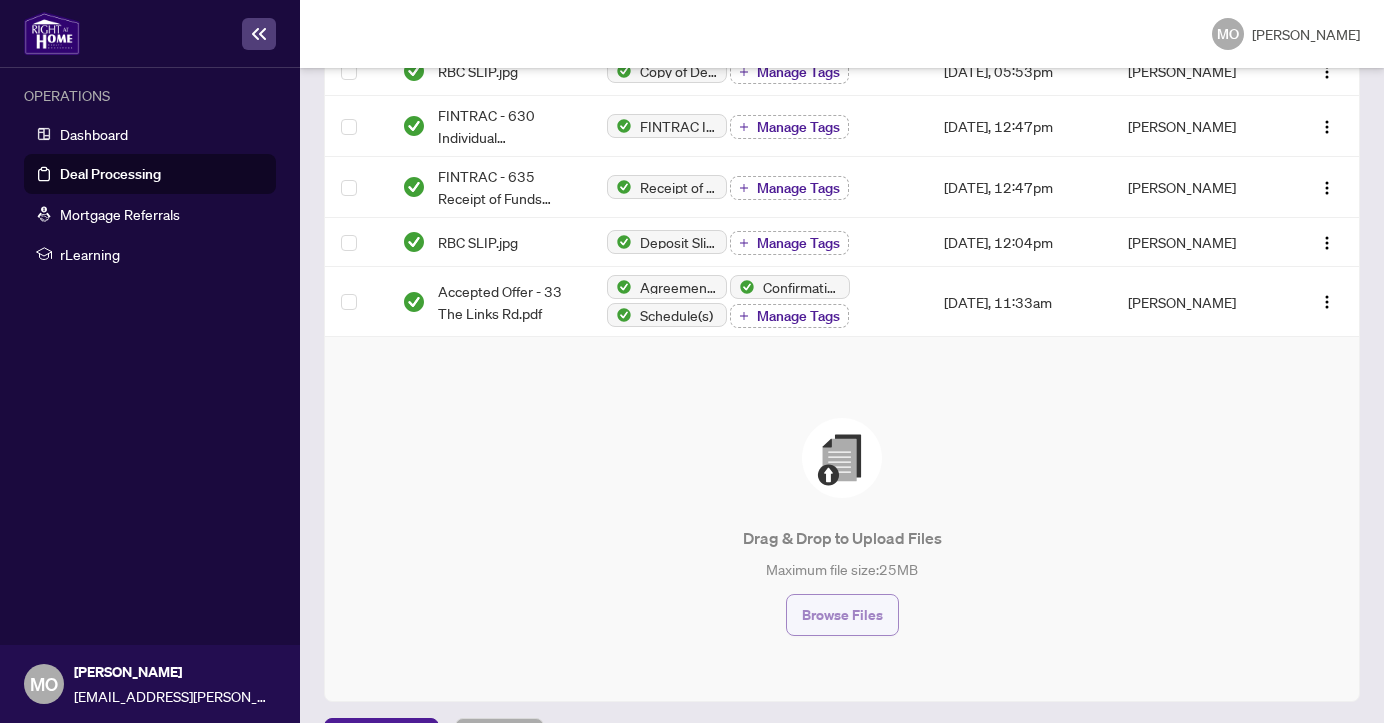 click on "Browse Files" at bounding box center [842, 615] 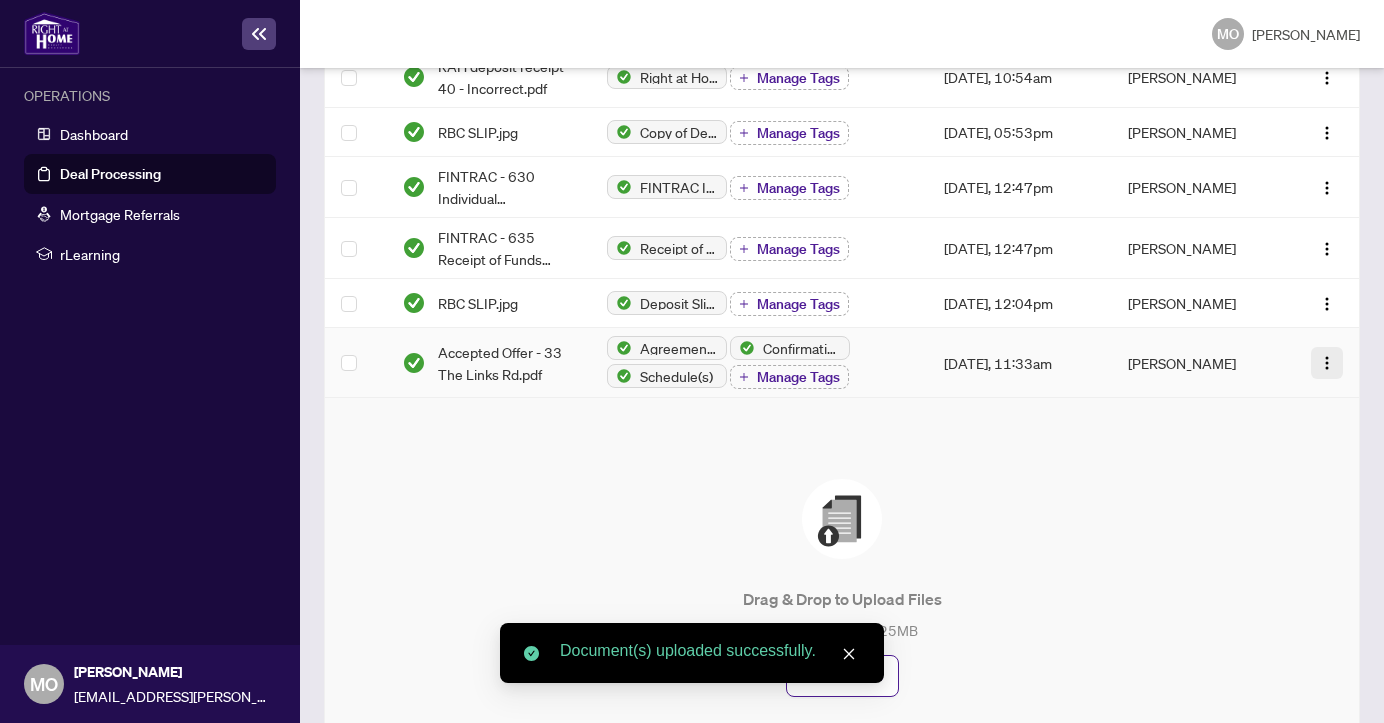 click at bounding box center [1327, 363] 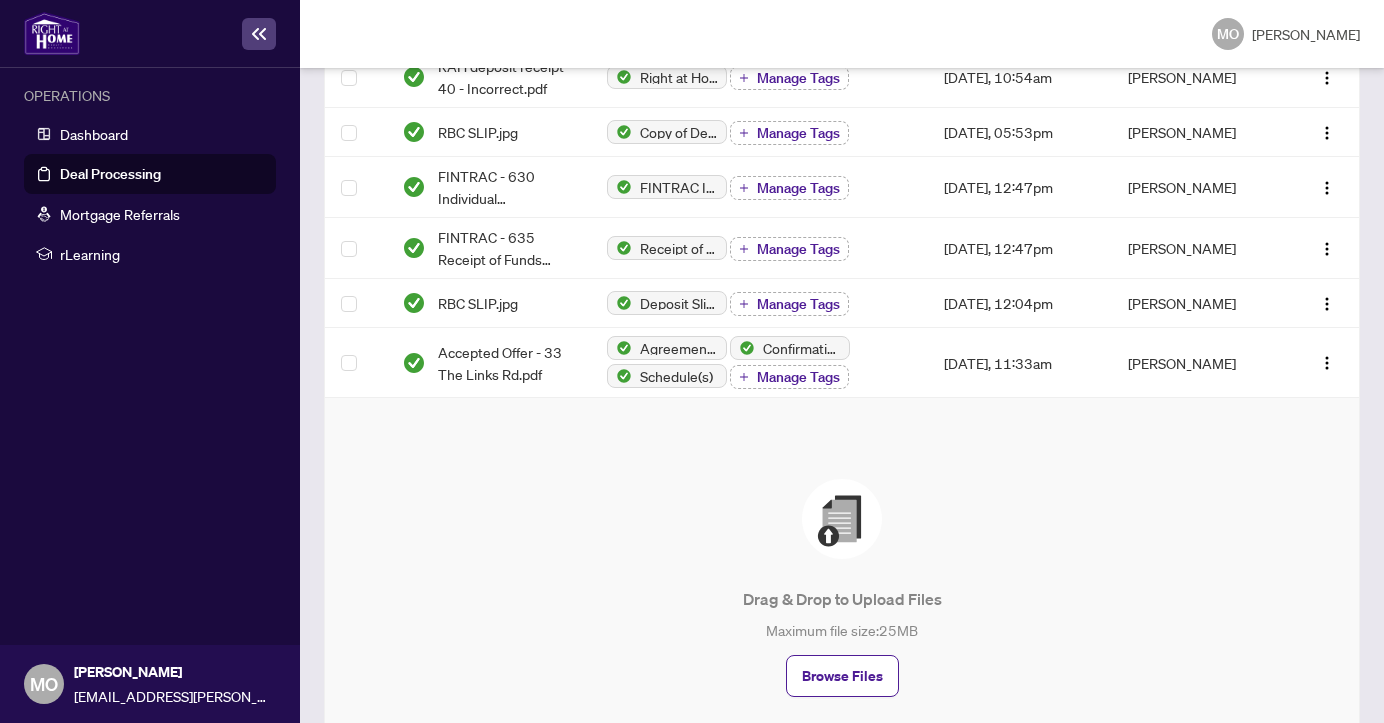 click on "Drag & Drop to Upload Files Maximum file size:  25  MB Browse Files" at bounding box center [842, 588] 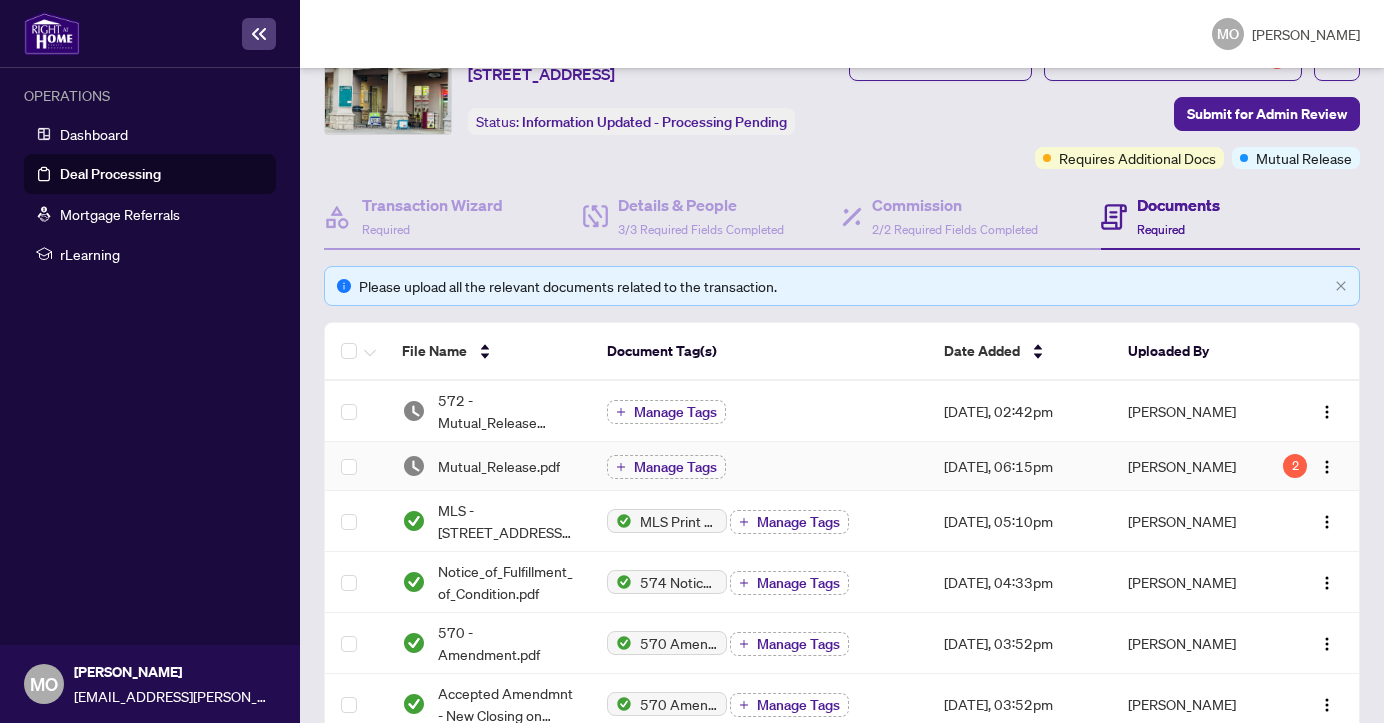 scroll, scrollTop: 95, scrollLeft: 0, axis: vertical 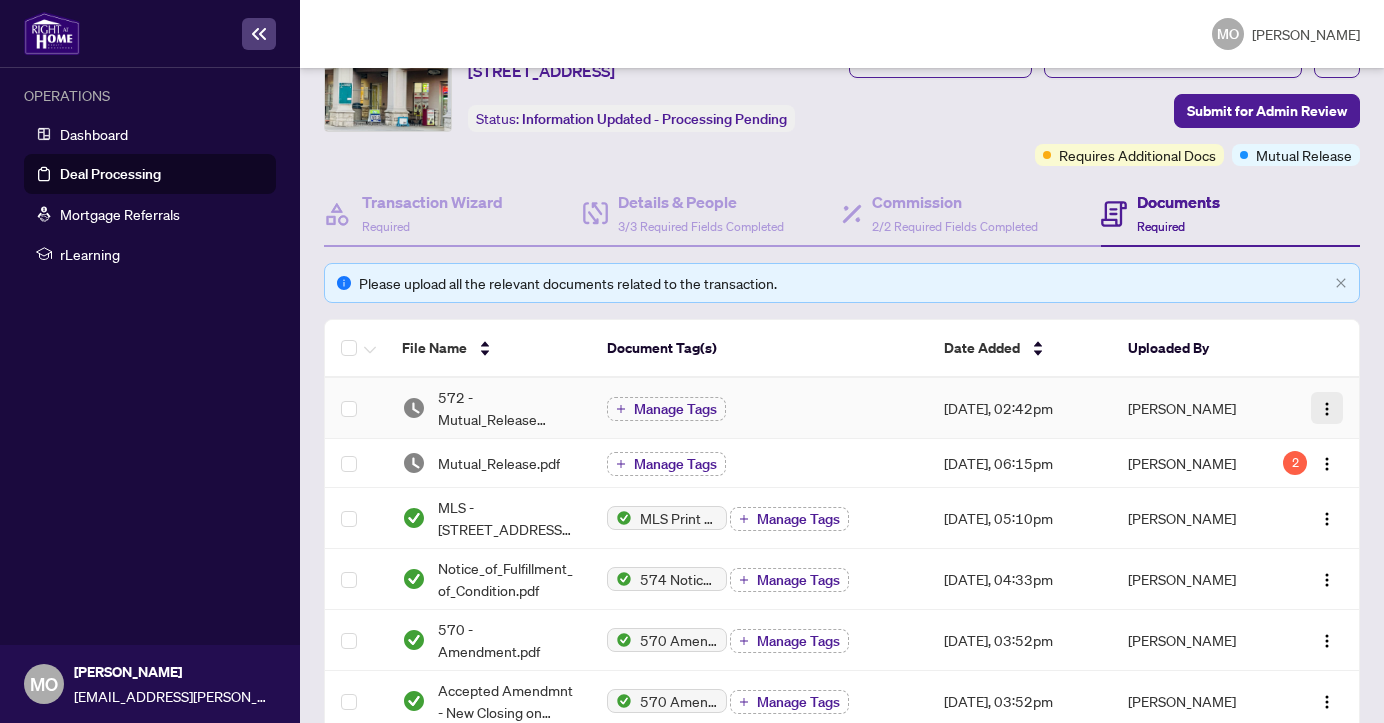 click at bounding box center [1327, 409] 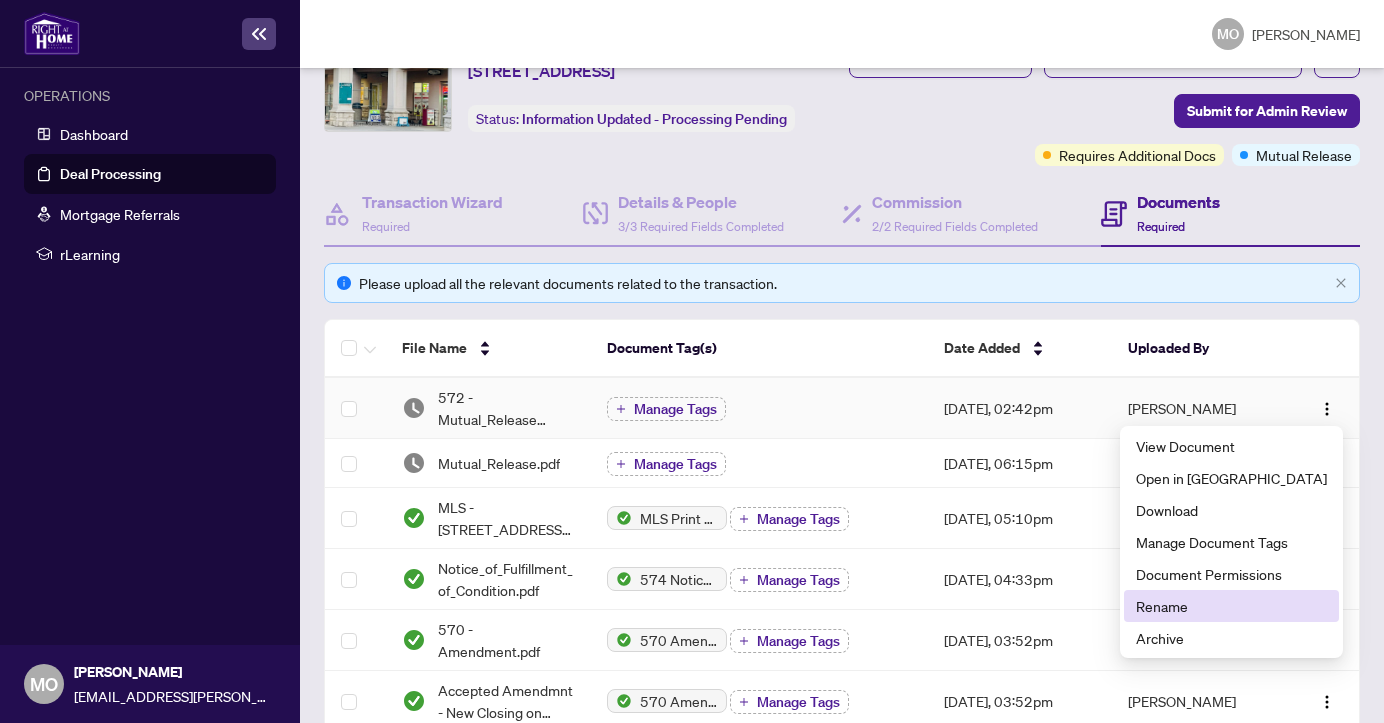 click on "Rename" at bounding box center [1231, 606] 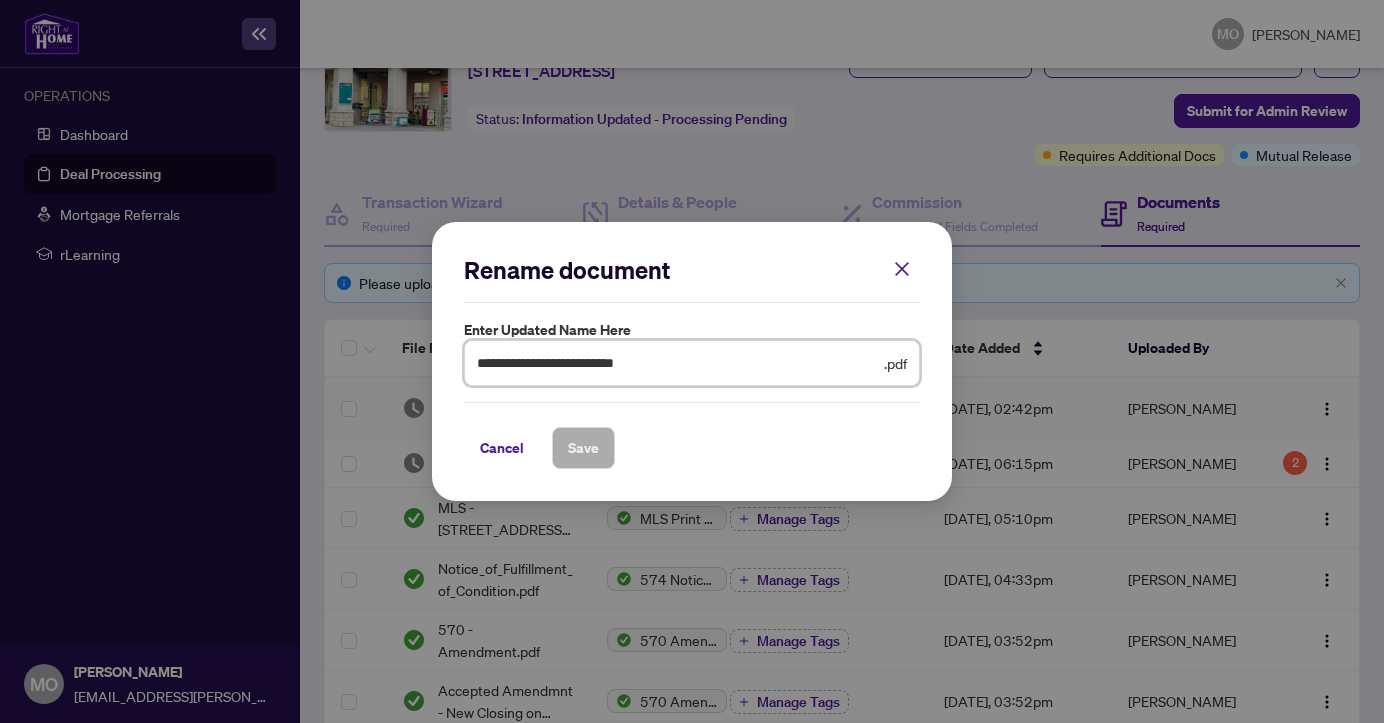 drag, startPoint x: 507, startPoint y: 365, endPoint x: 453, endPoint y: 365, distance: 54 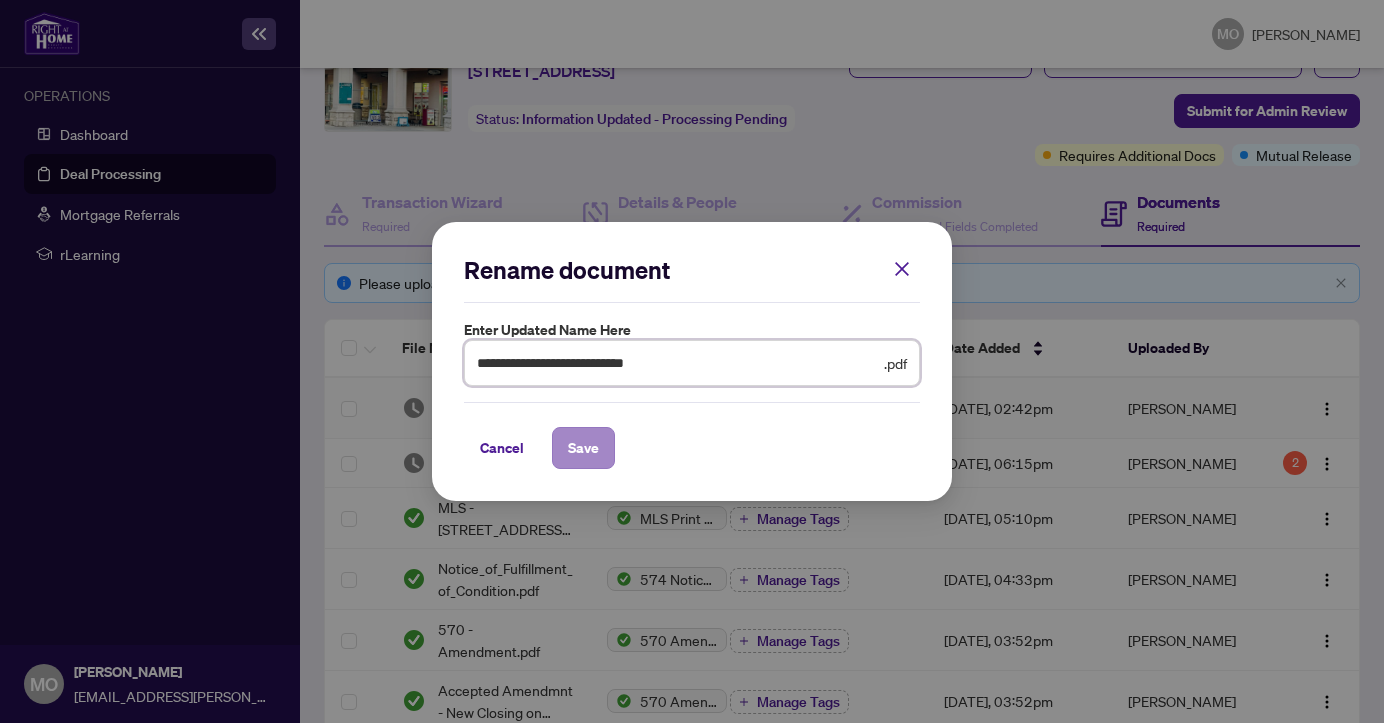 type on "**********" 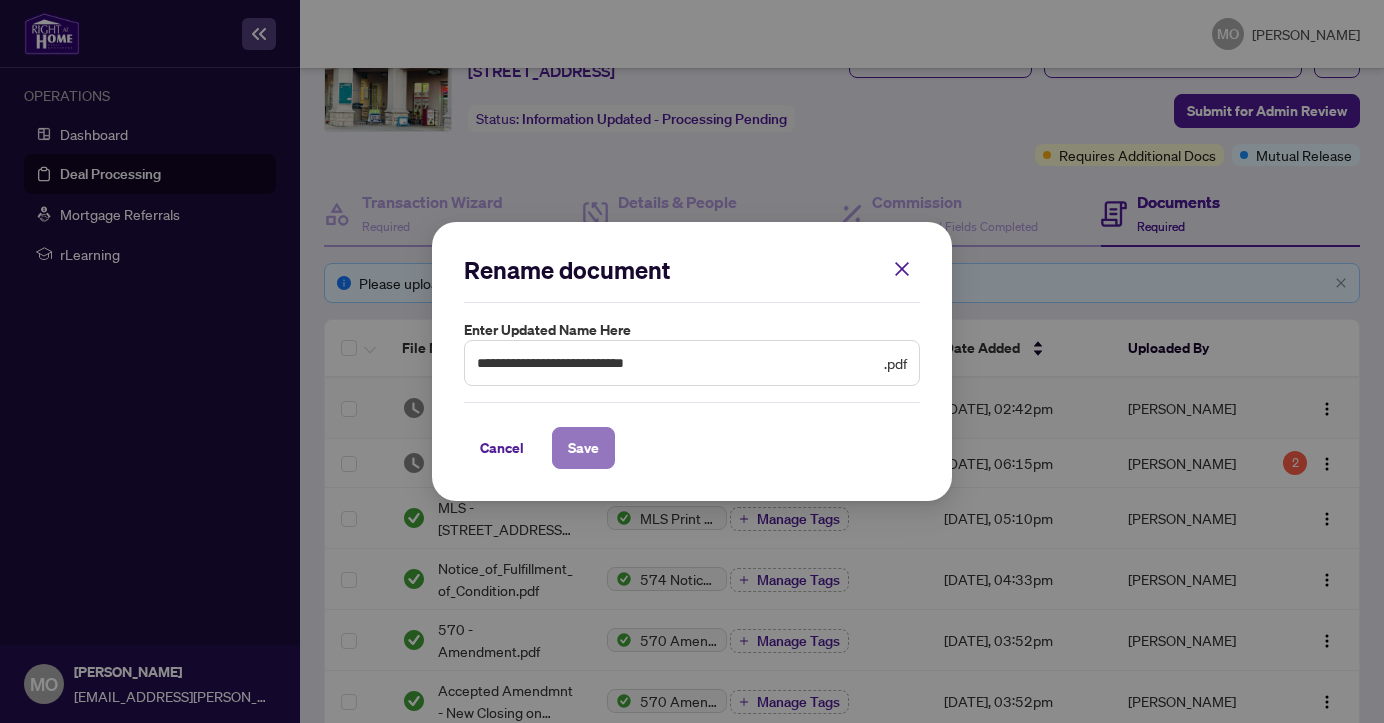 click on "Save" at bounding box center (583, 448) 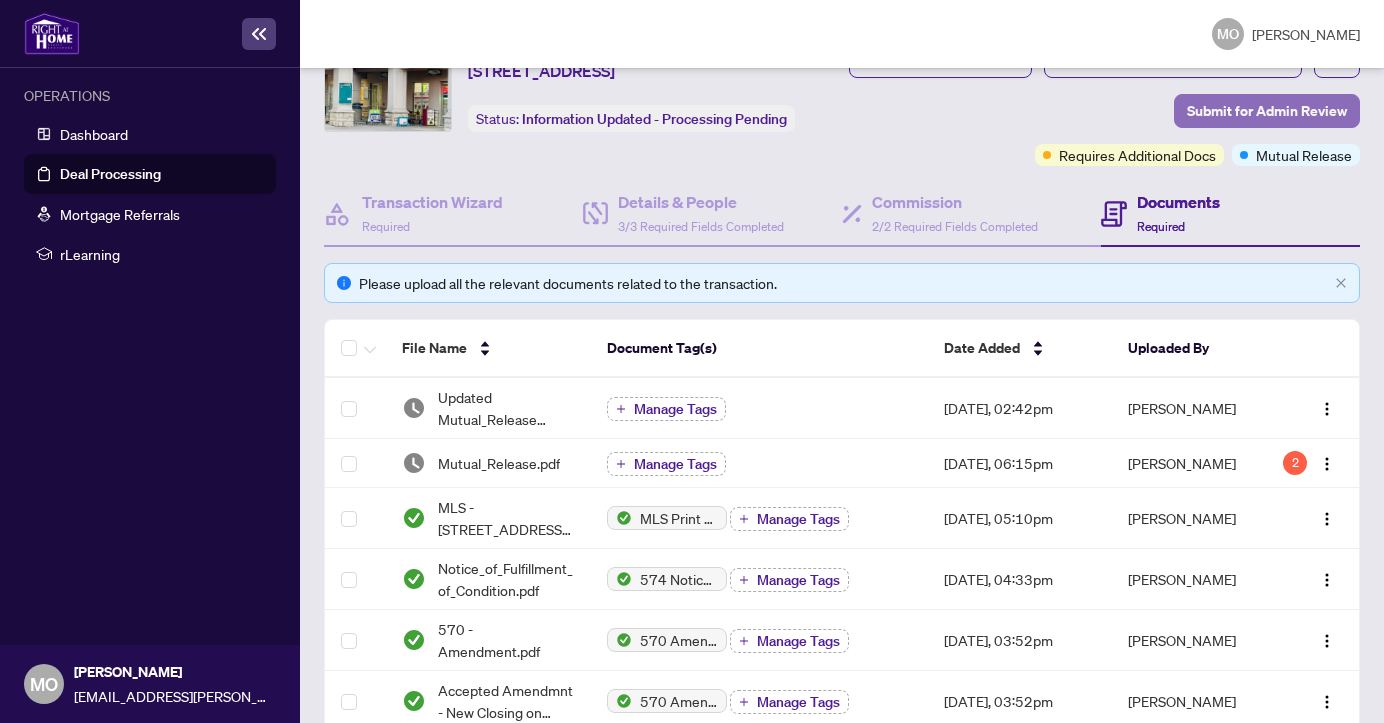 click on "Submit for Admin Review" at bounding box center [1267, 111] 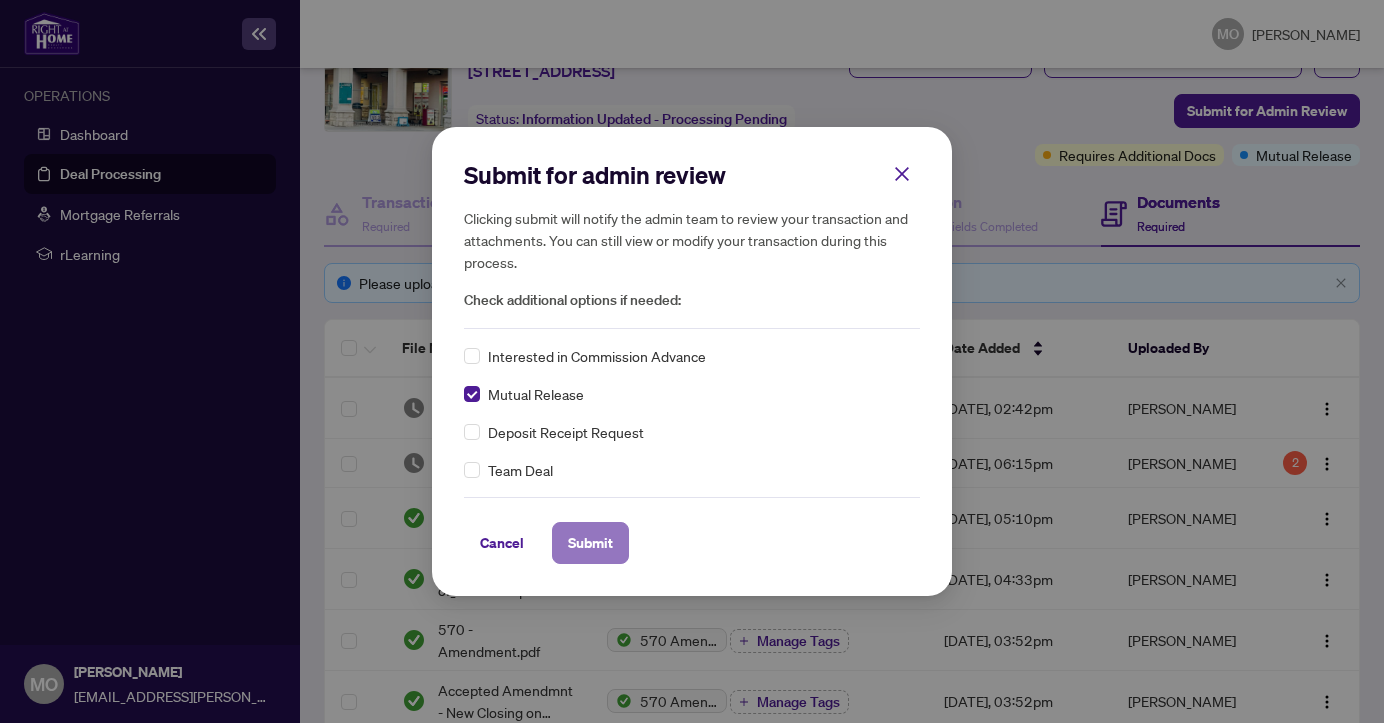 click on "Submit" at bounding box center (590, 543) 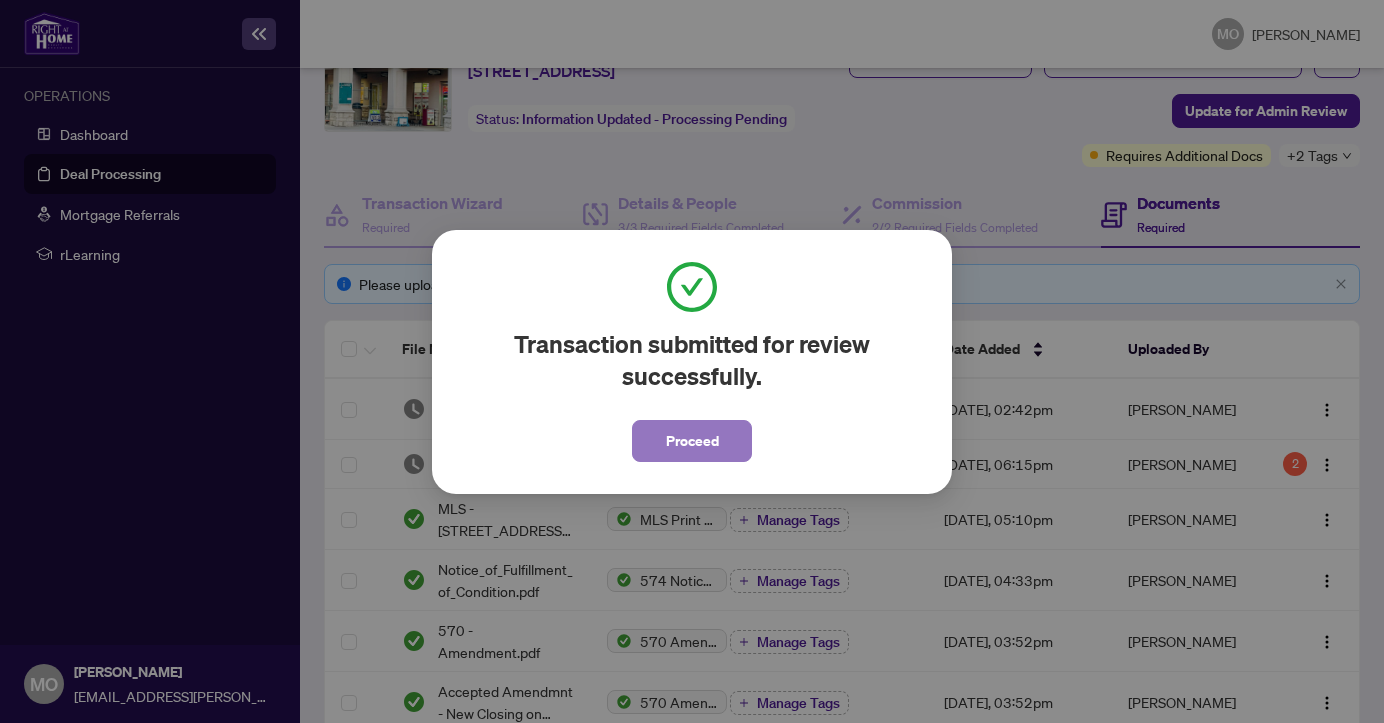 click on "Proceed" at bounding box center [692, 441] 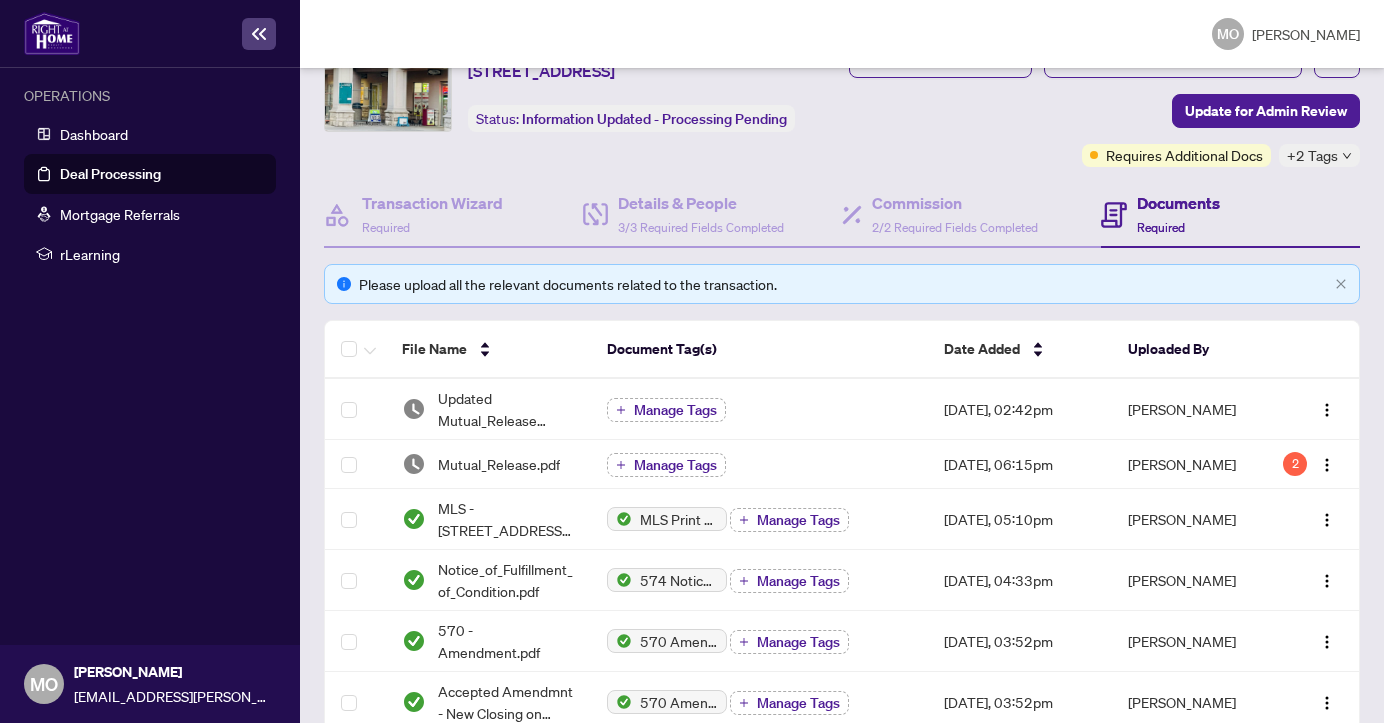 scroll, scrollTop: 91, scrollLeft: 0, axis: vertical 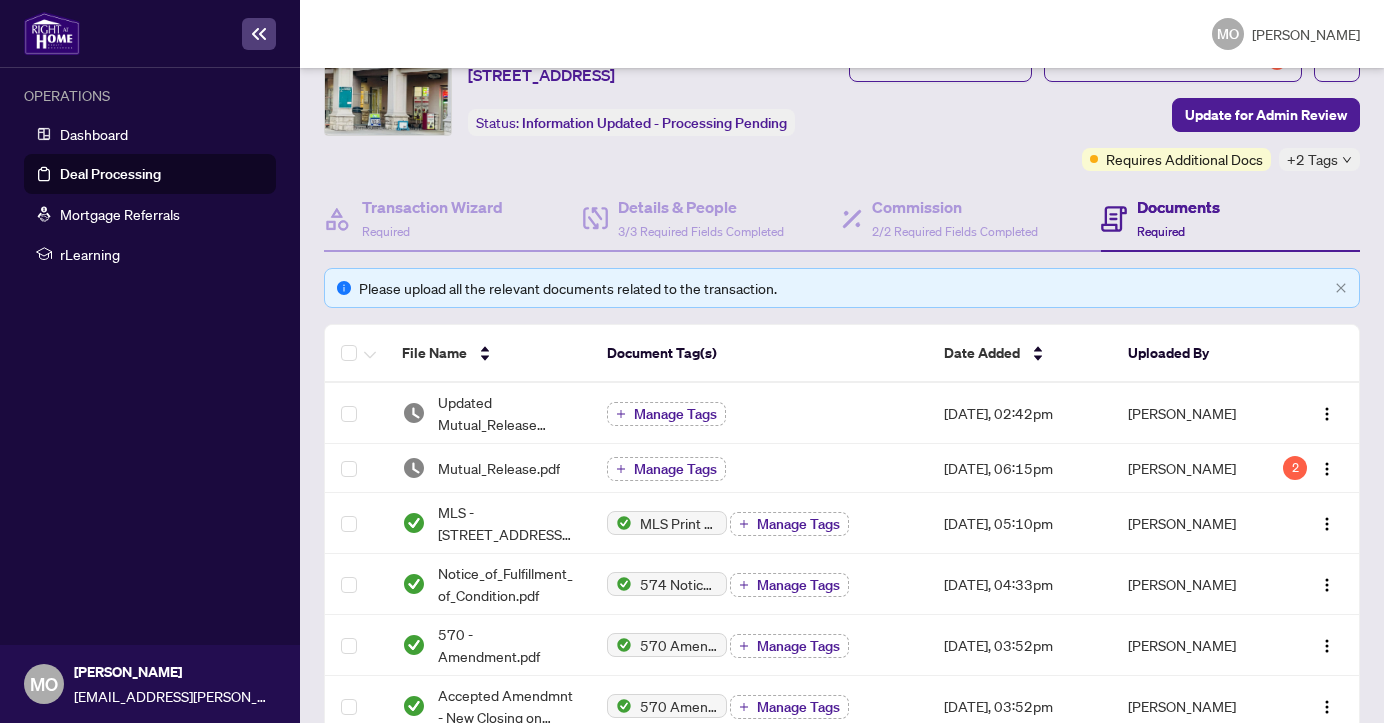 click on "Deal Processing" at bounding box center (110, 174) 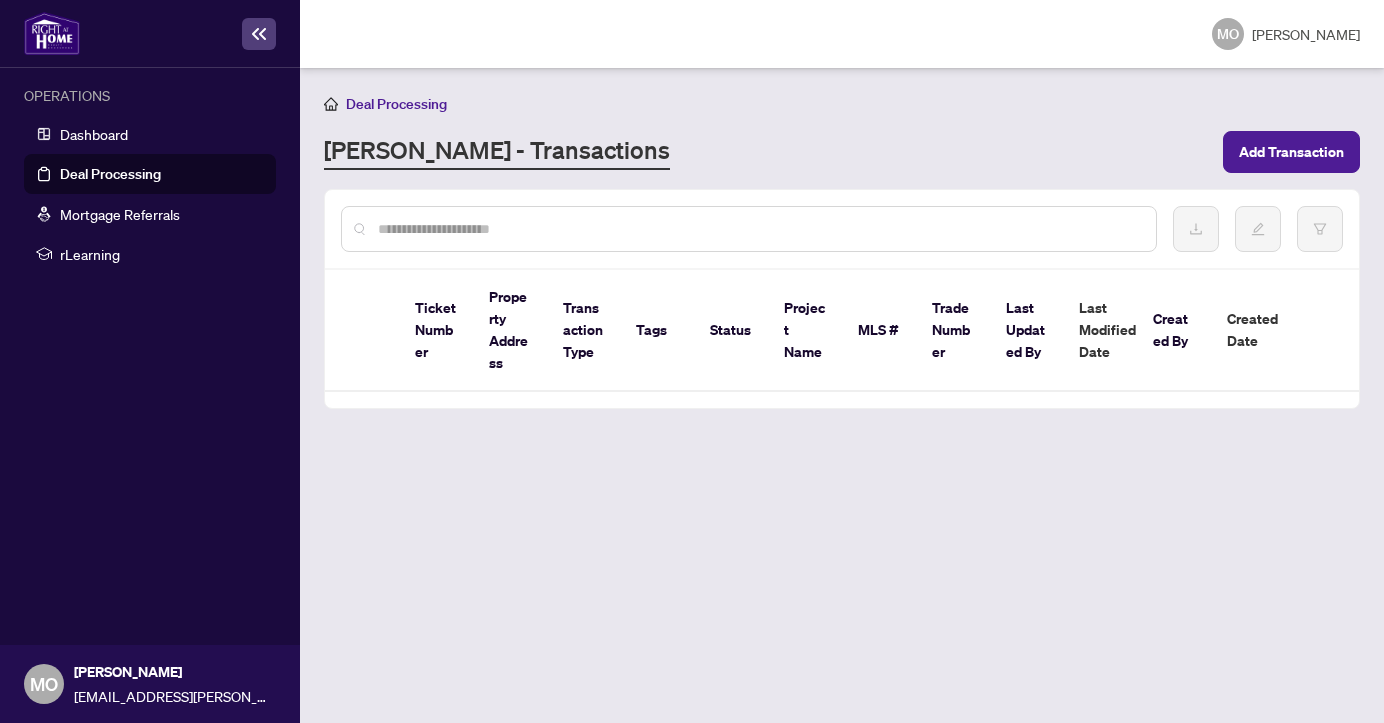 scroll, scrollTop: 0, scrollLeft: 0, axis: both 